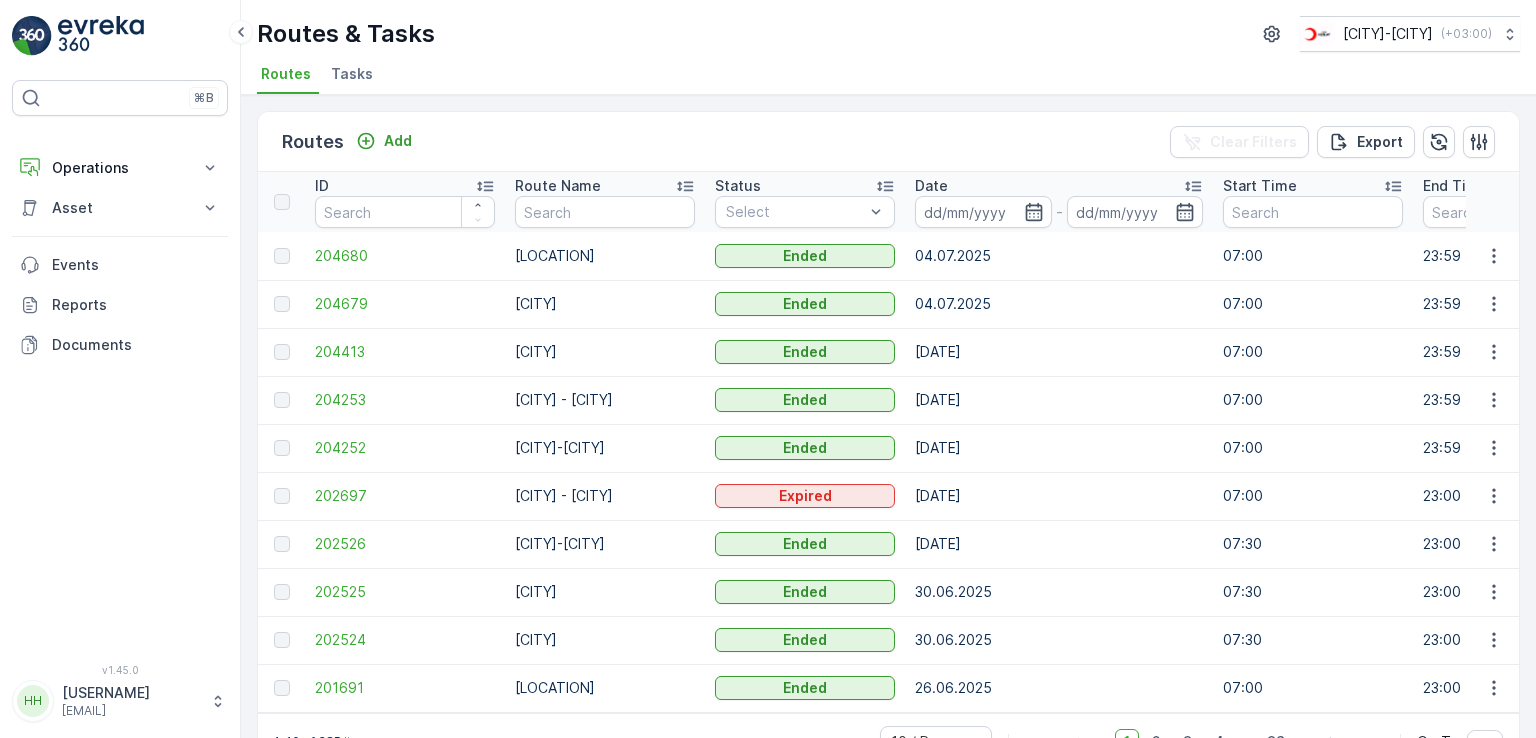 scroll, scrollTop: 0, scrollLeft: 0, axis: both 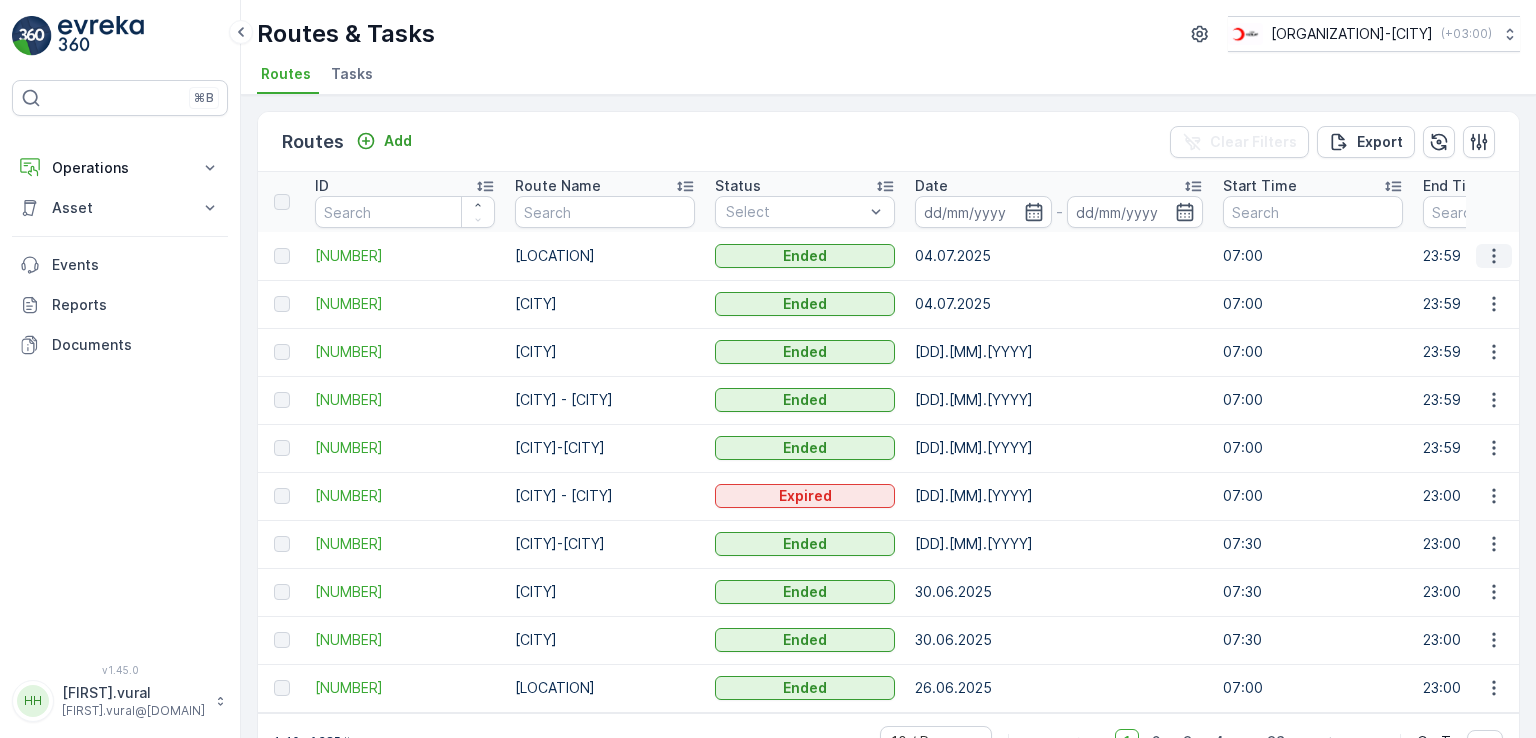 click at bounding box center (1494, 256) 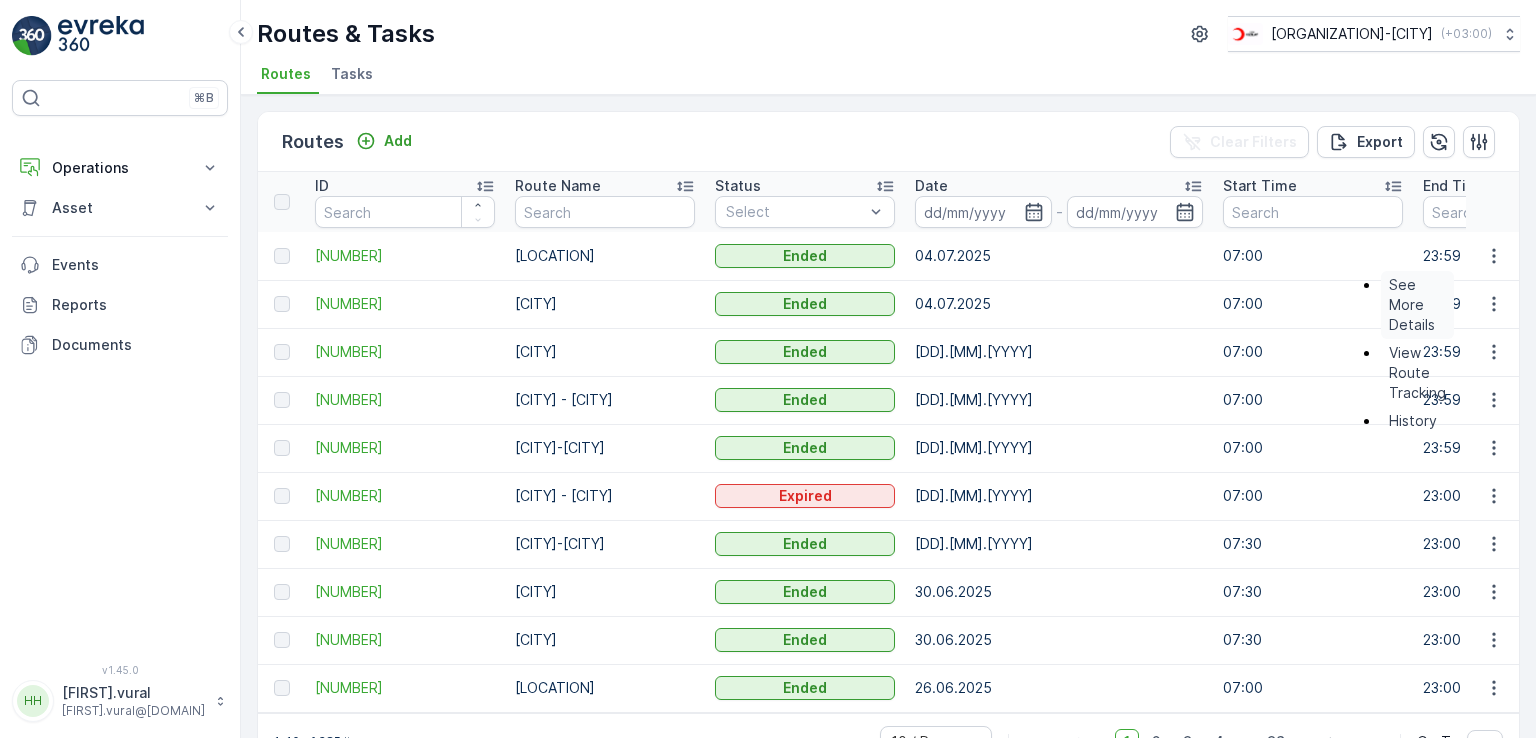 click on "See More Details" at bounding box center [1417, 305] 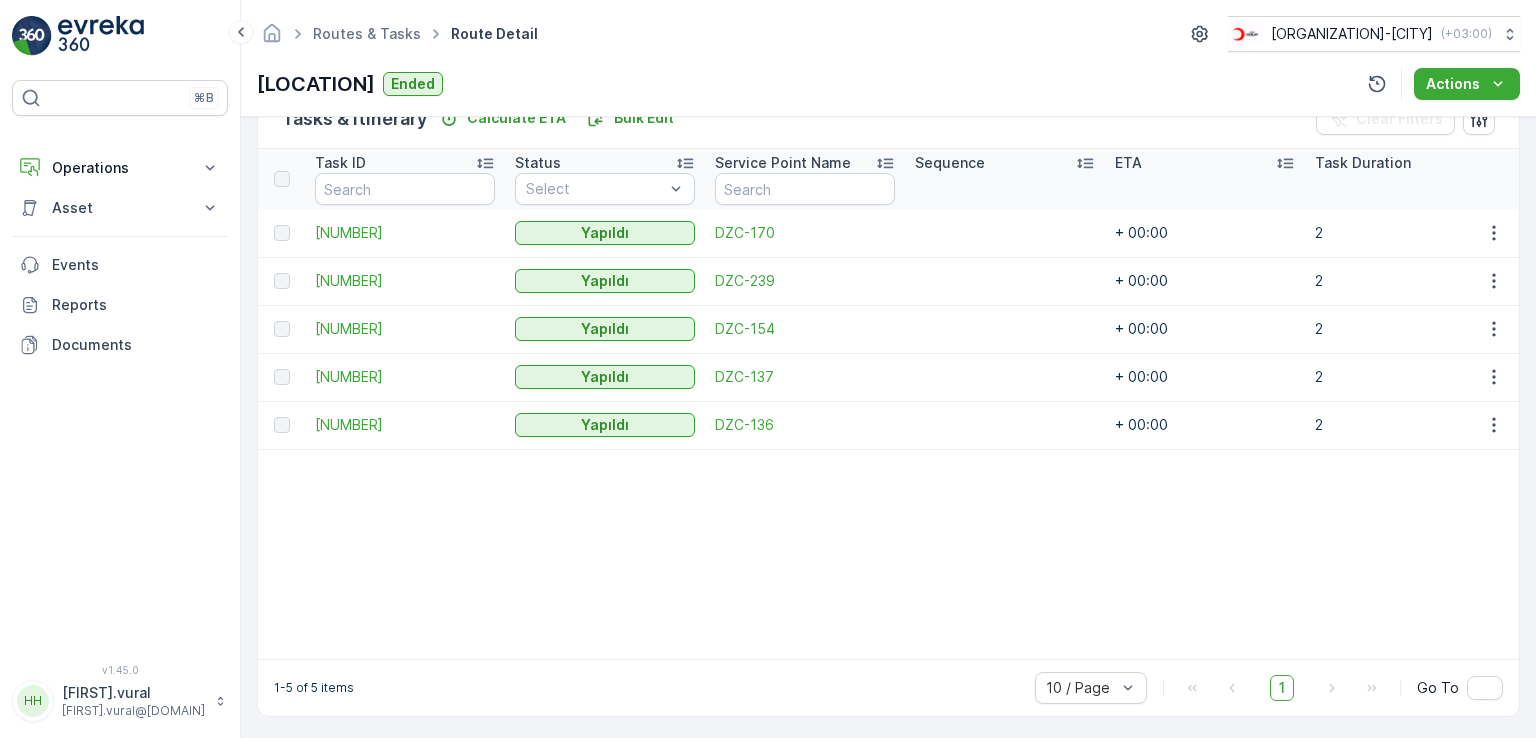 scroll, scrollTop: 526, scrollLeft: 0, axis: vertical 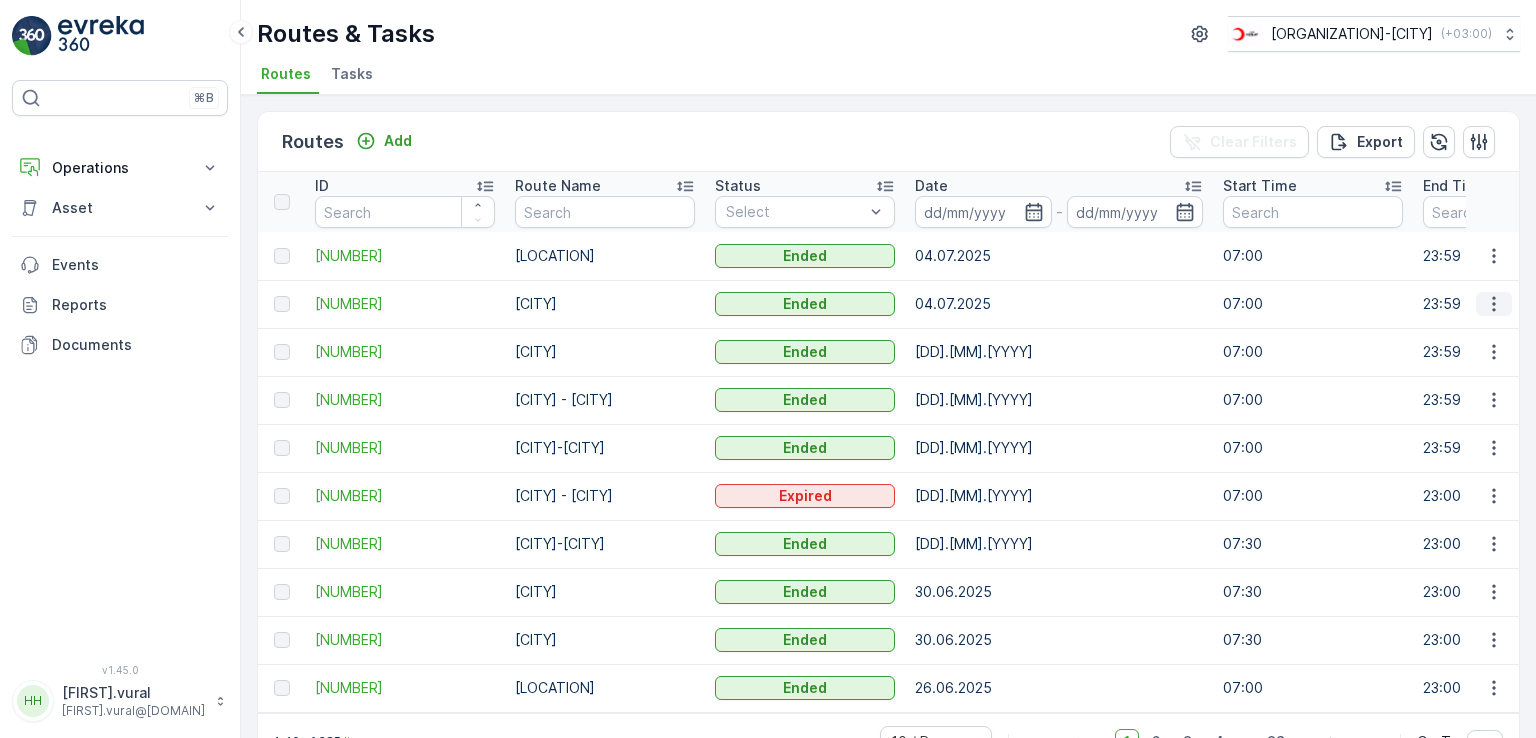 click at bounding box center (1493, 304) 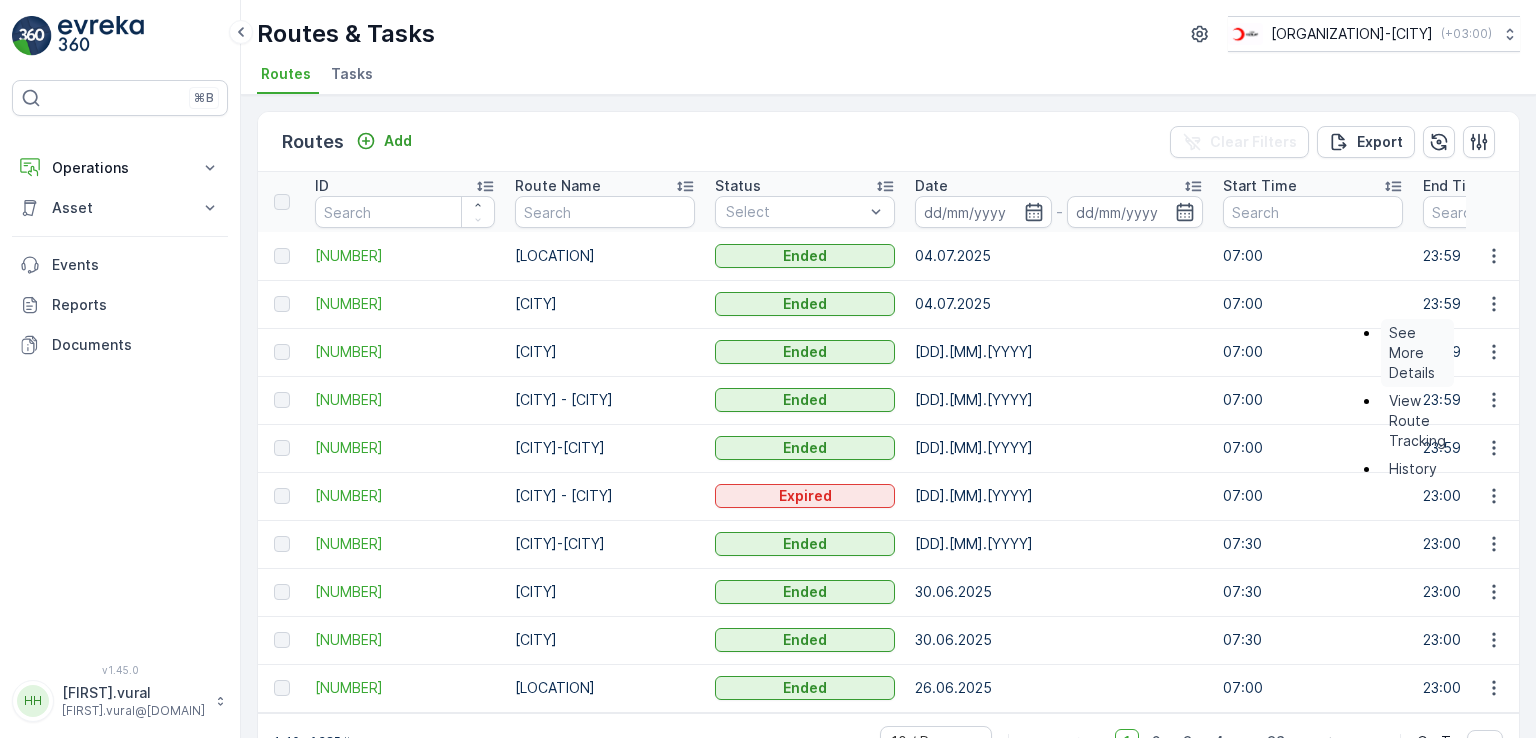 click on "See More Details" at bounding box center (1417, 353) 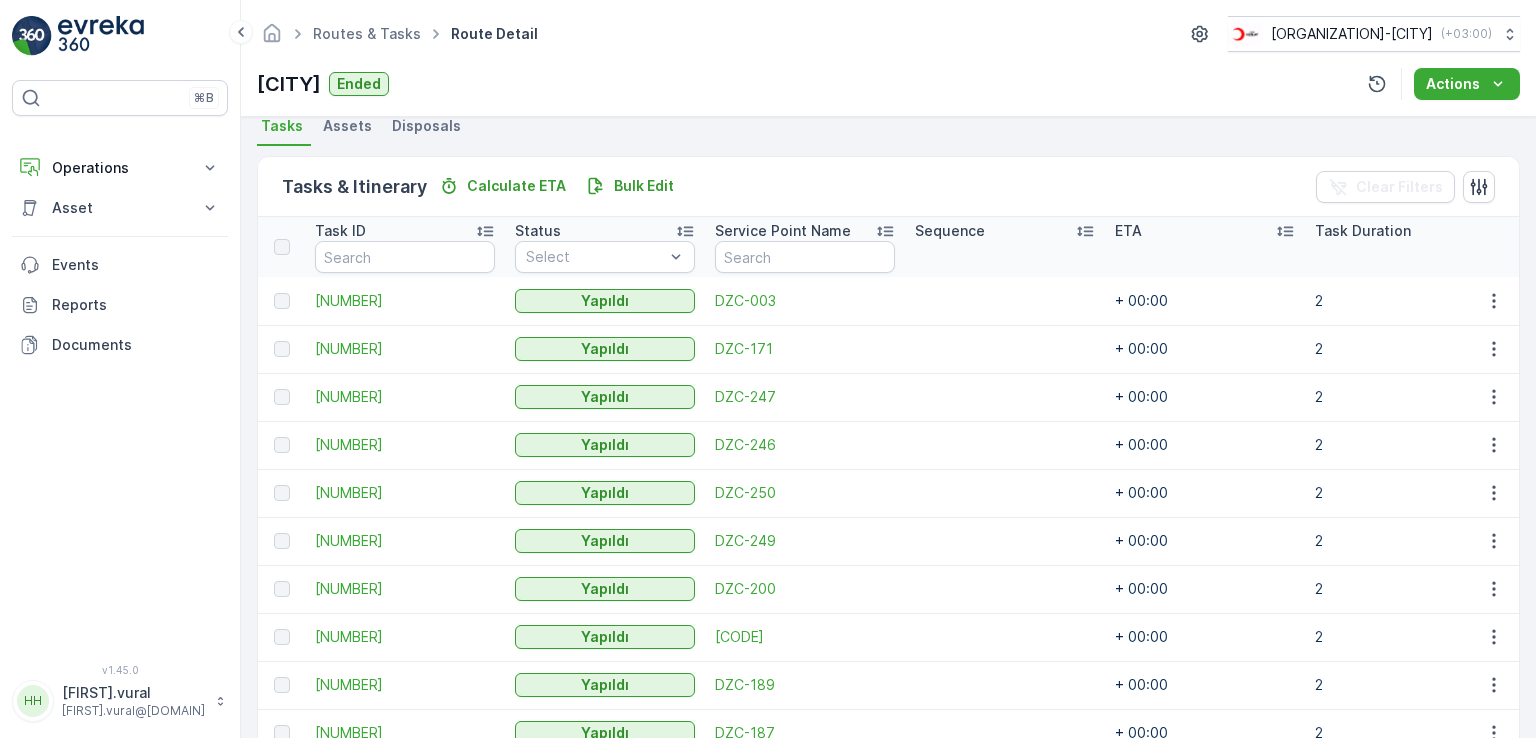 scroll, scrollTop: 556, scrollLeft: 0, axis: vertical 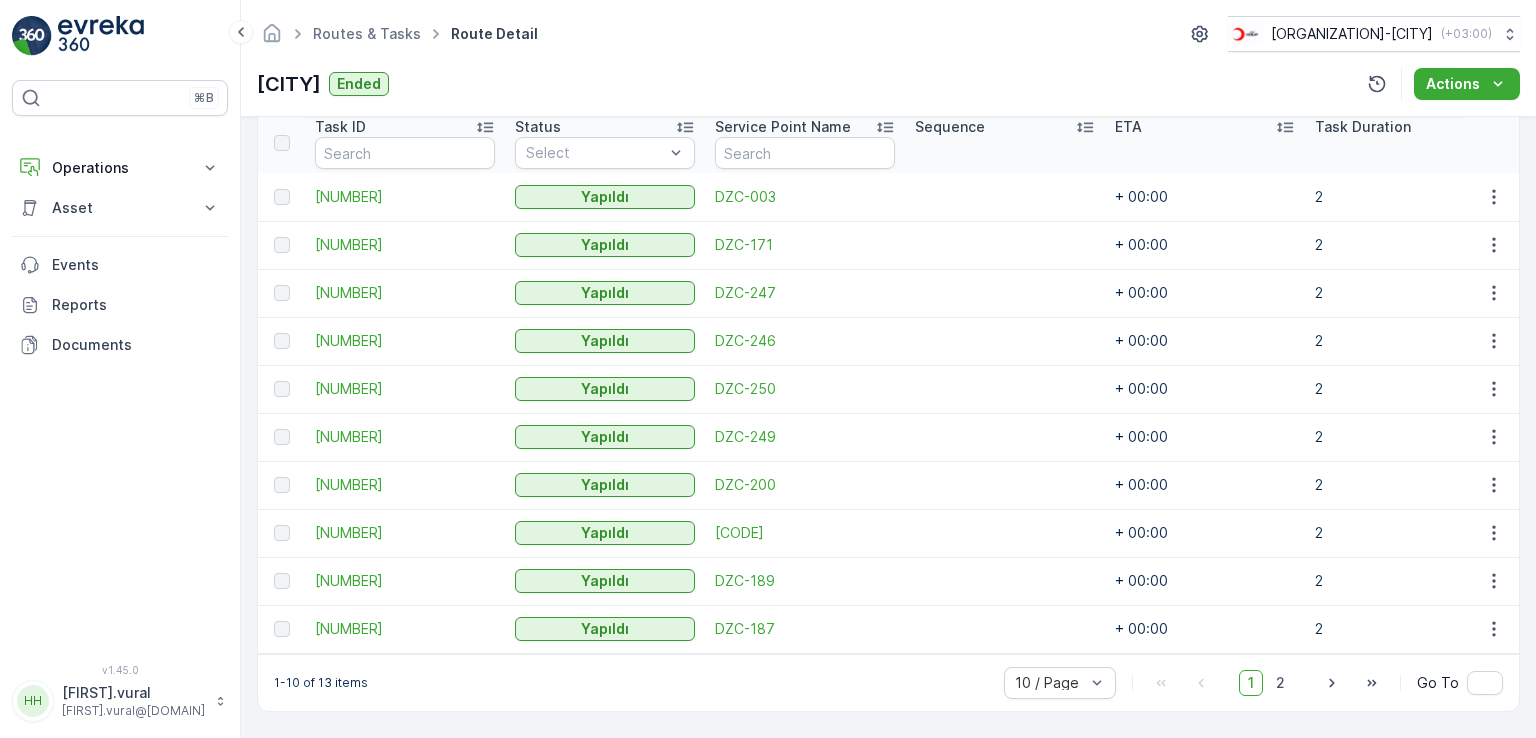 click on "2" at bounding box center (1405, 581) 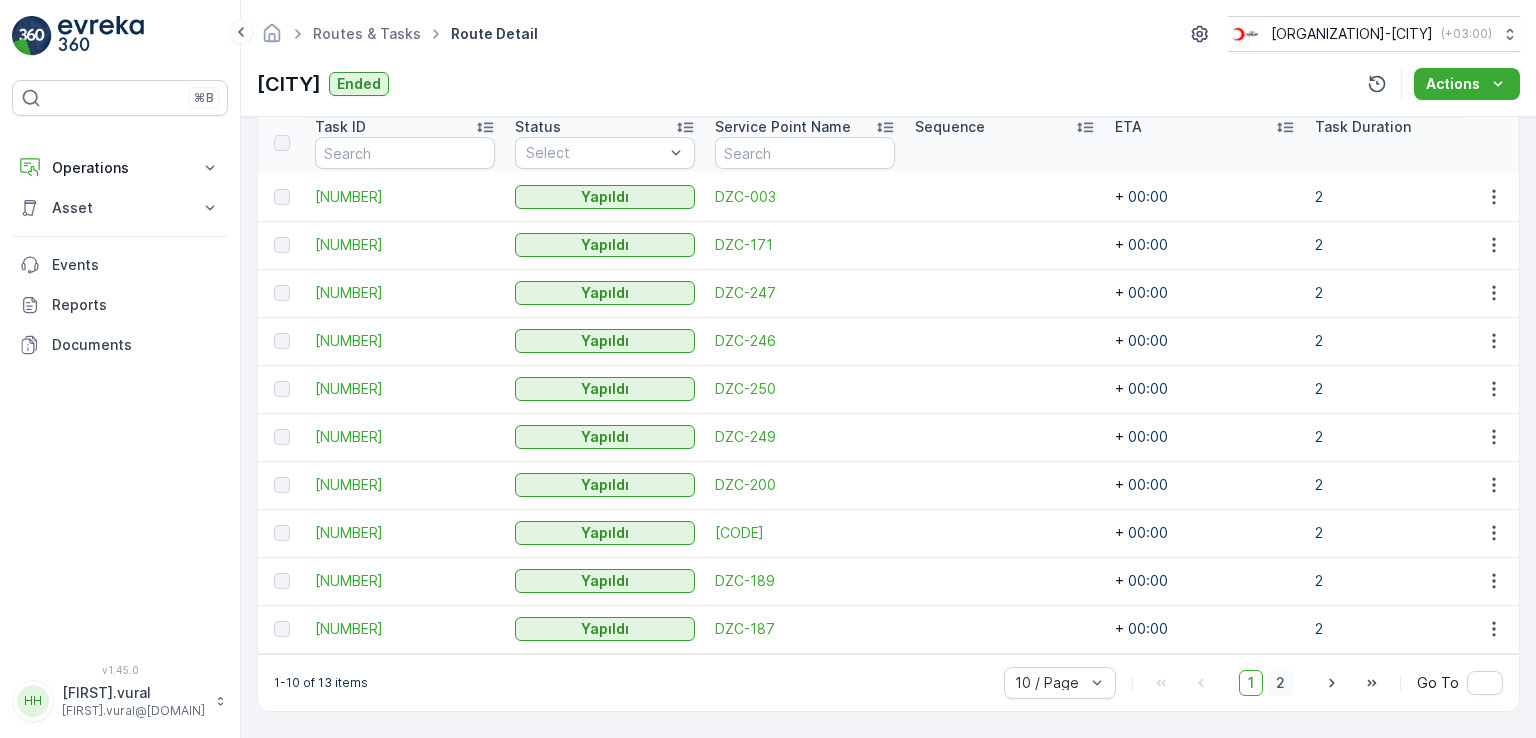 click on "2" at bounding box center [1280, 683] 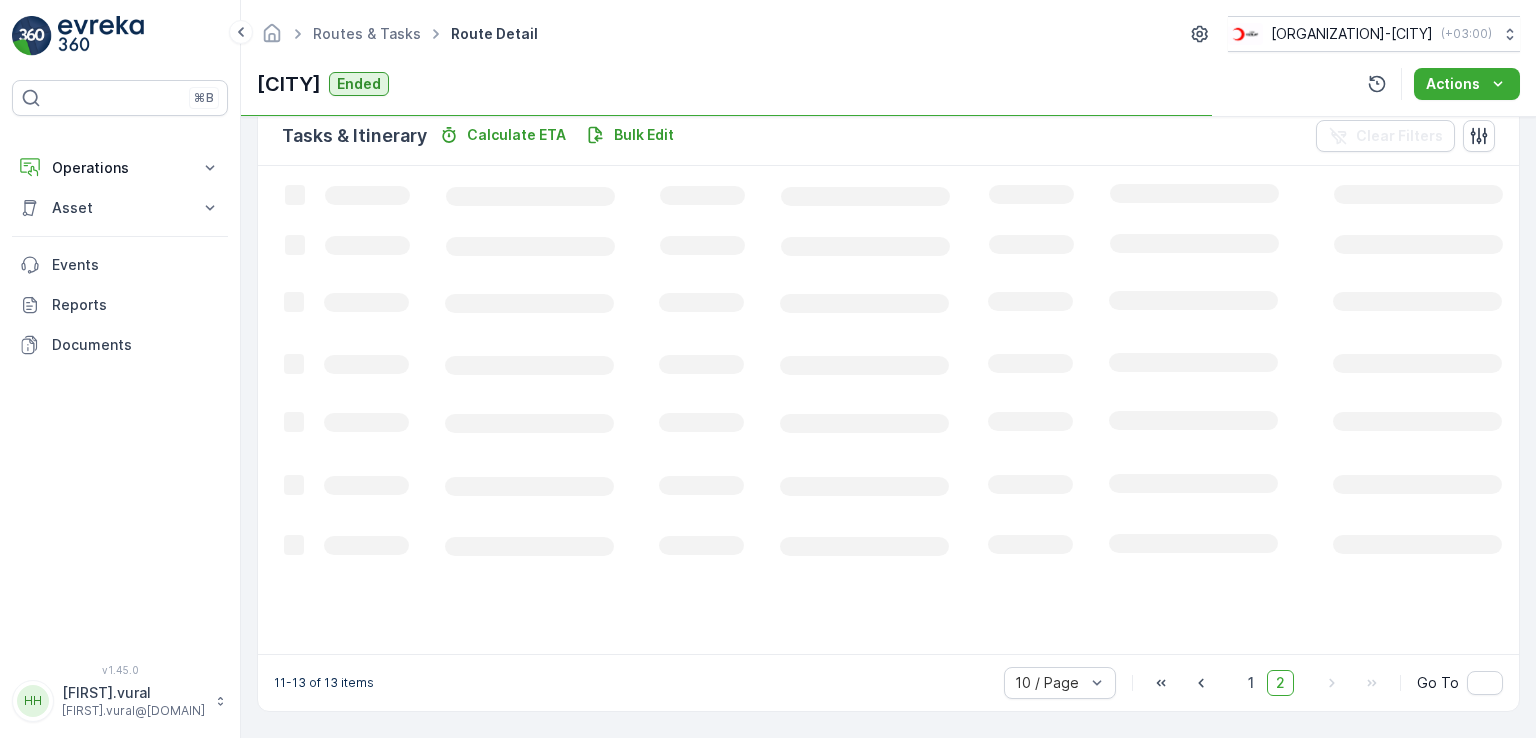scroll, scrollTop: 495, scrollLeft: 0, axis: vertical 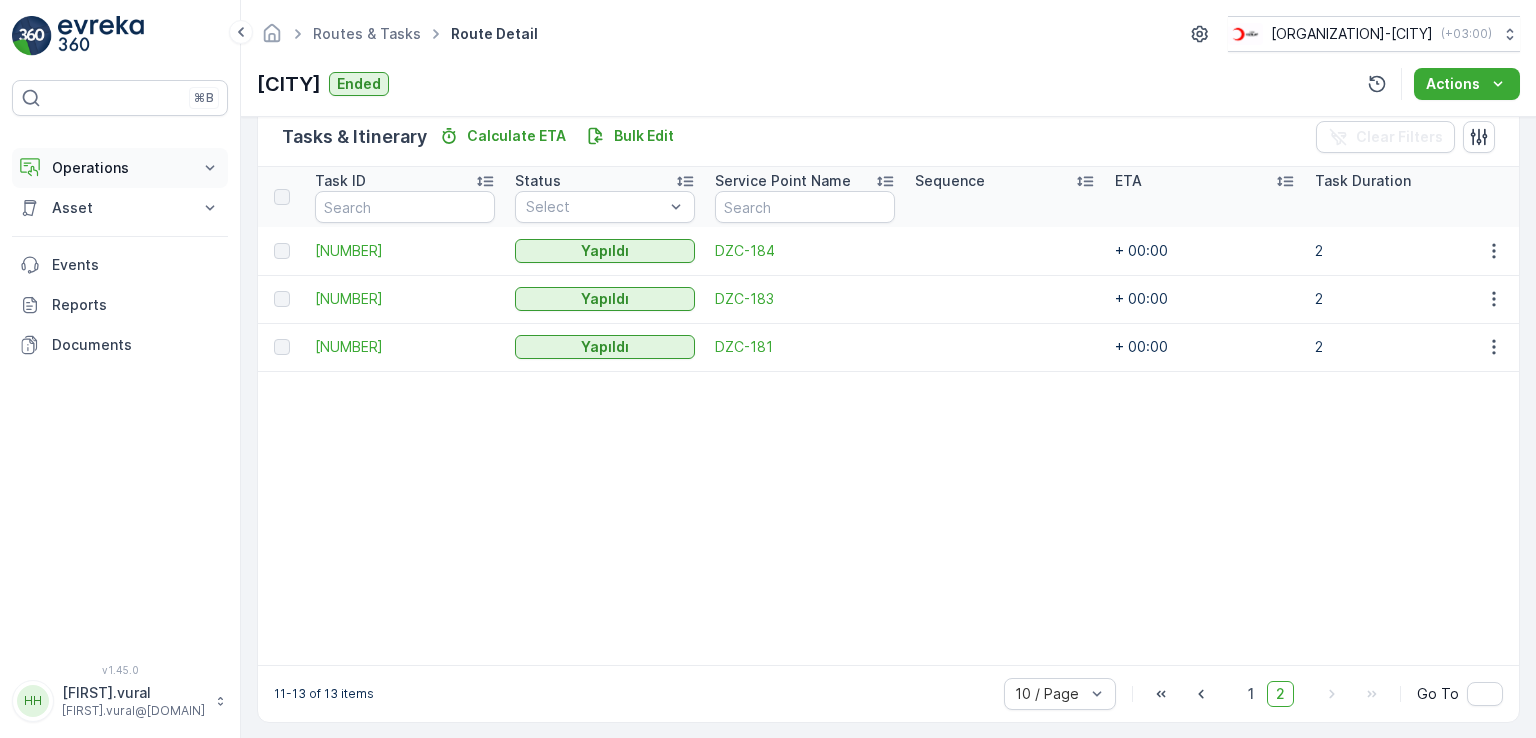 click on "Operations" at bounding box center [120, 168] 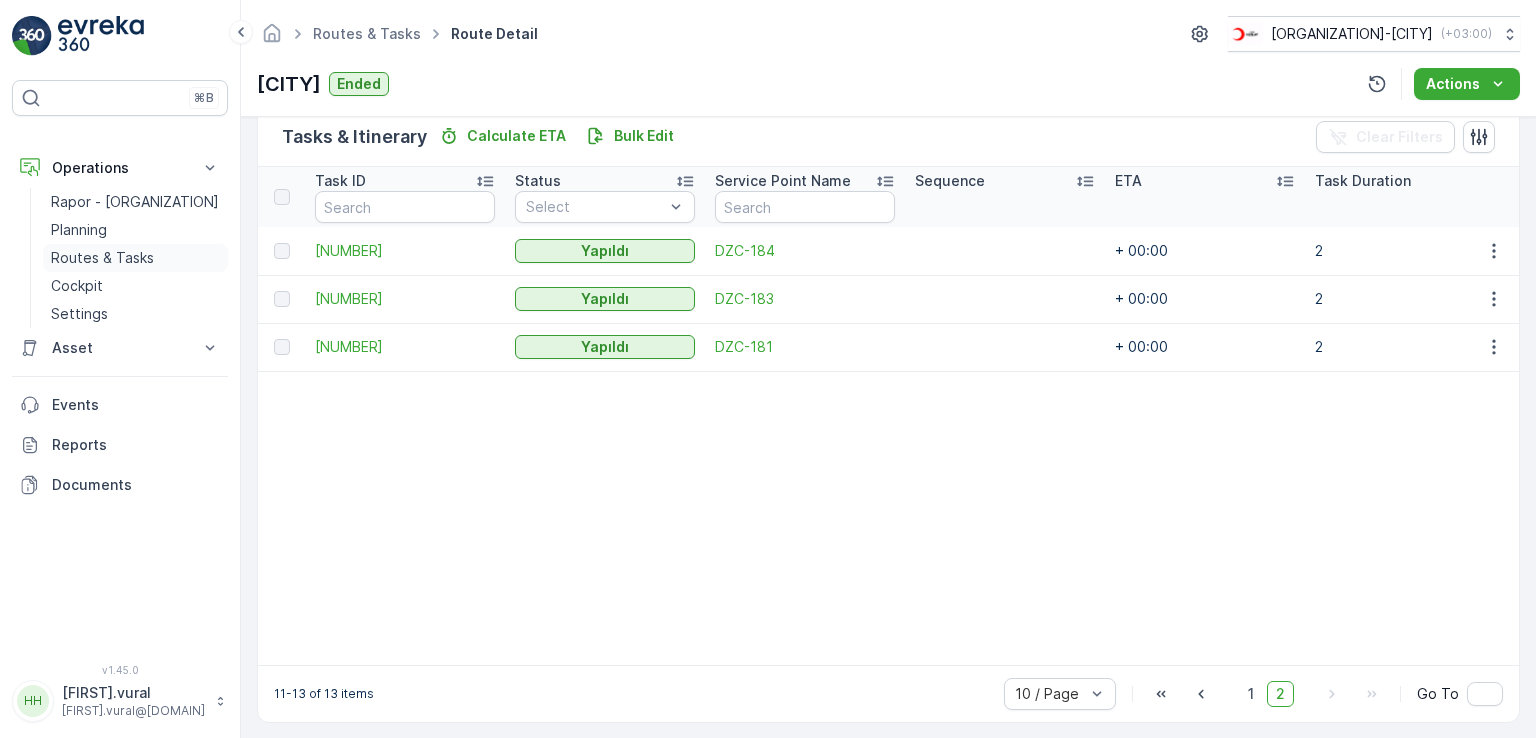 click on "Routes & Tasks" at bounding box center (102, 258) 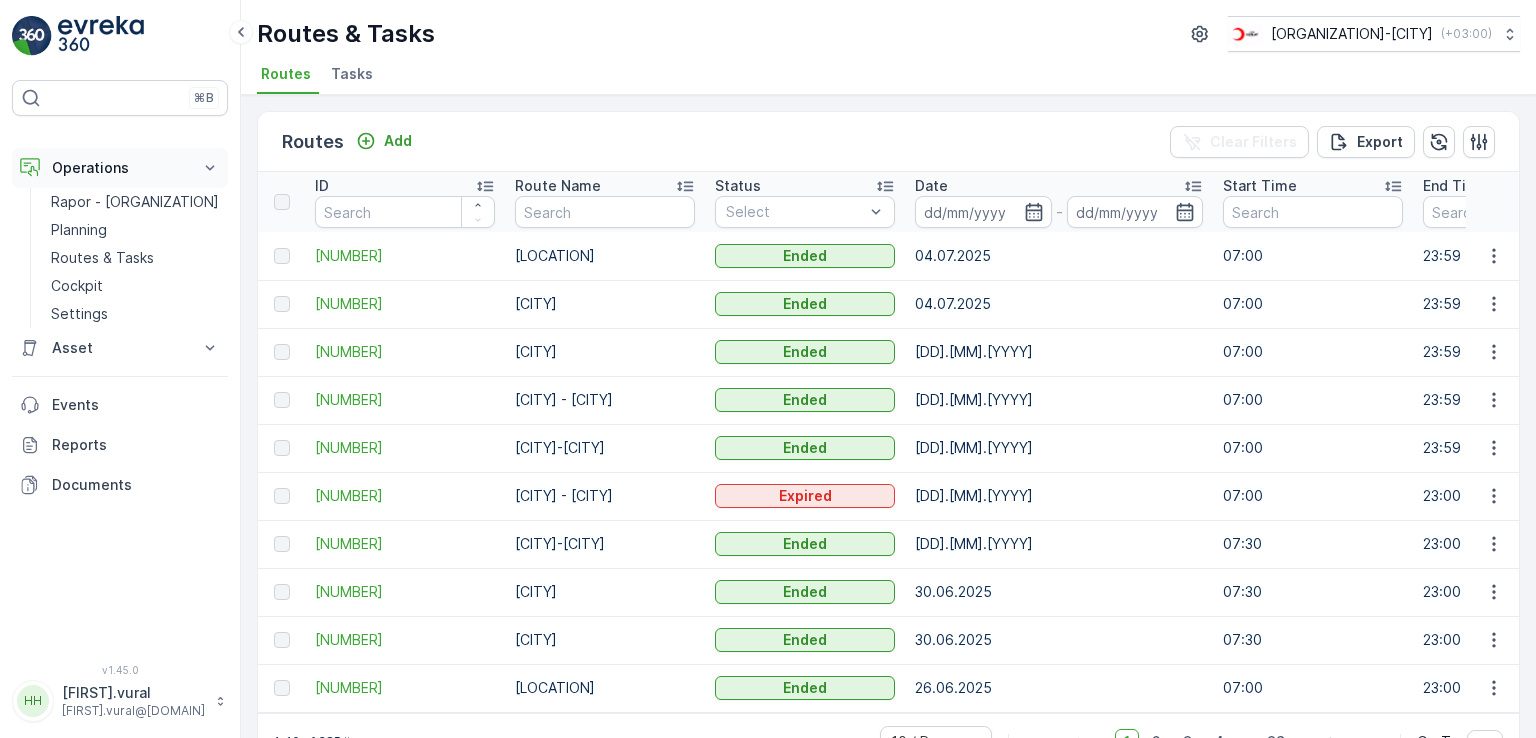 click on "Operations" at bounding box center (120, 168) 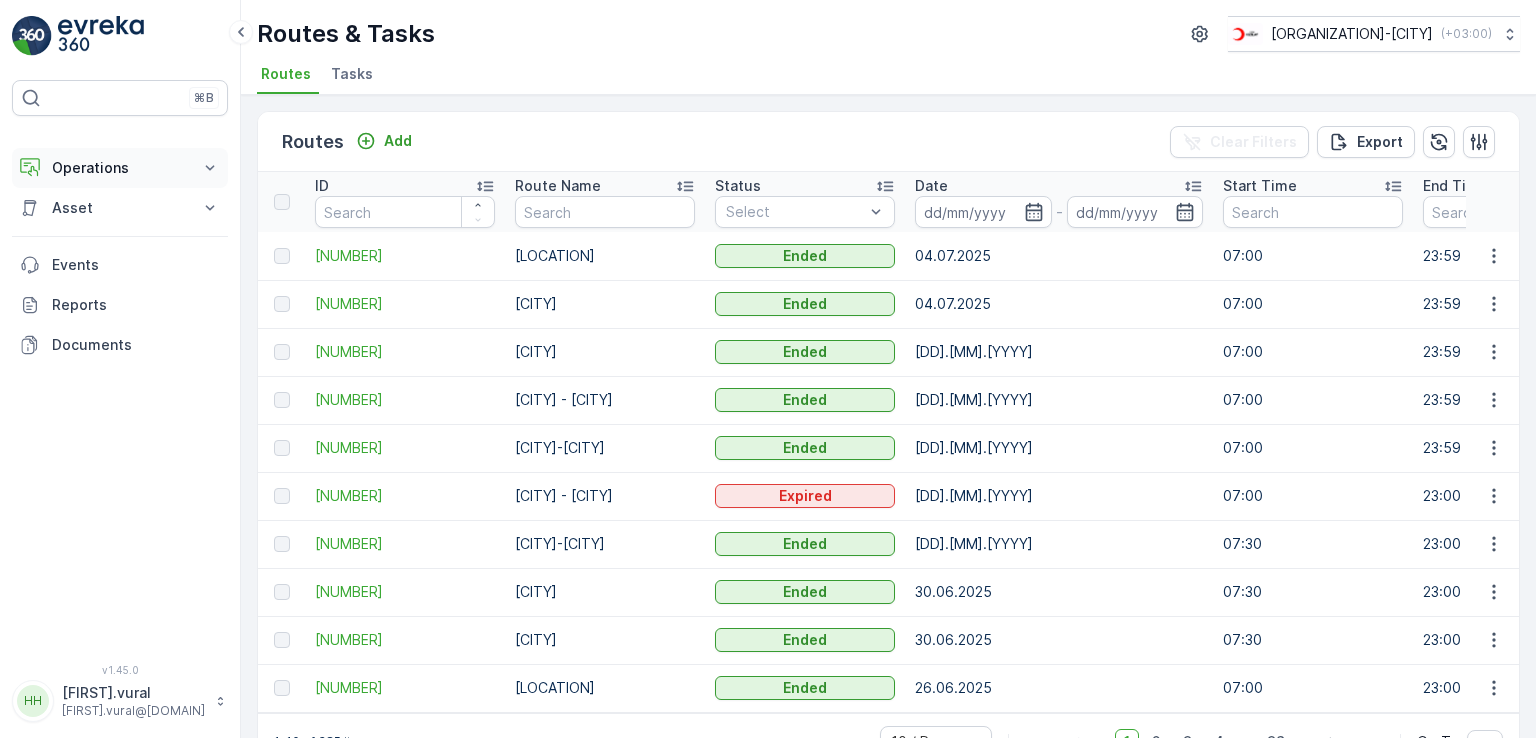 click on "Operations" at bounding box center [120, 168] 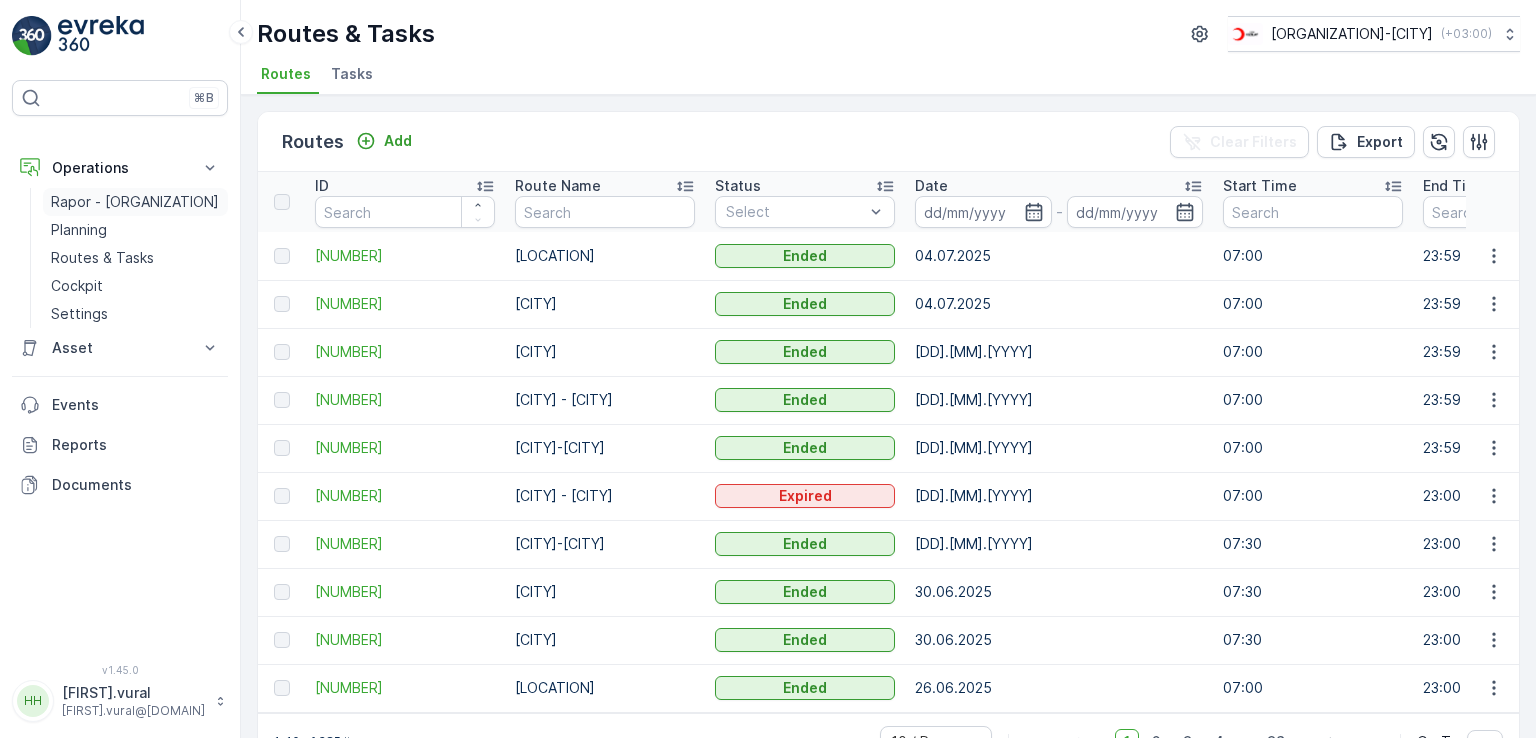 click on "Rapor - [ORGANIZATION]" at bounding box center (135, 202) 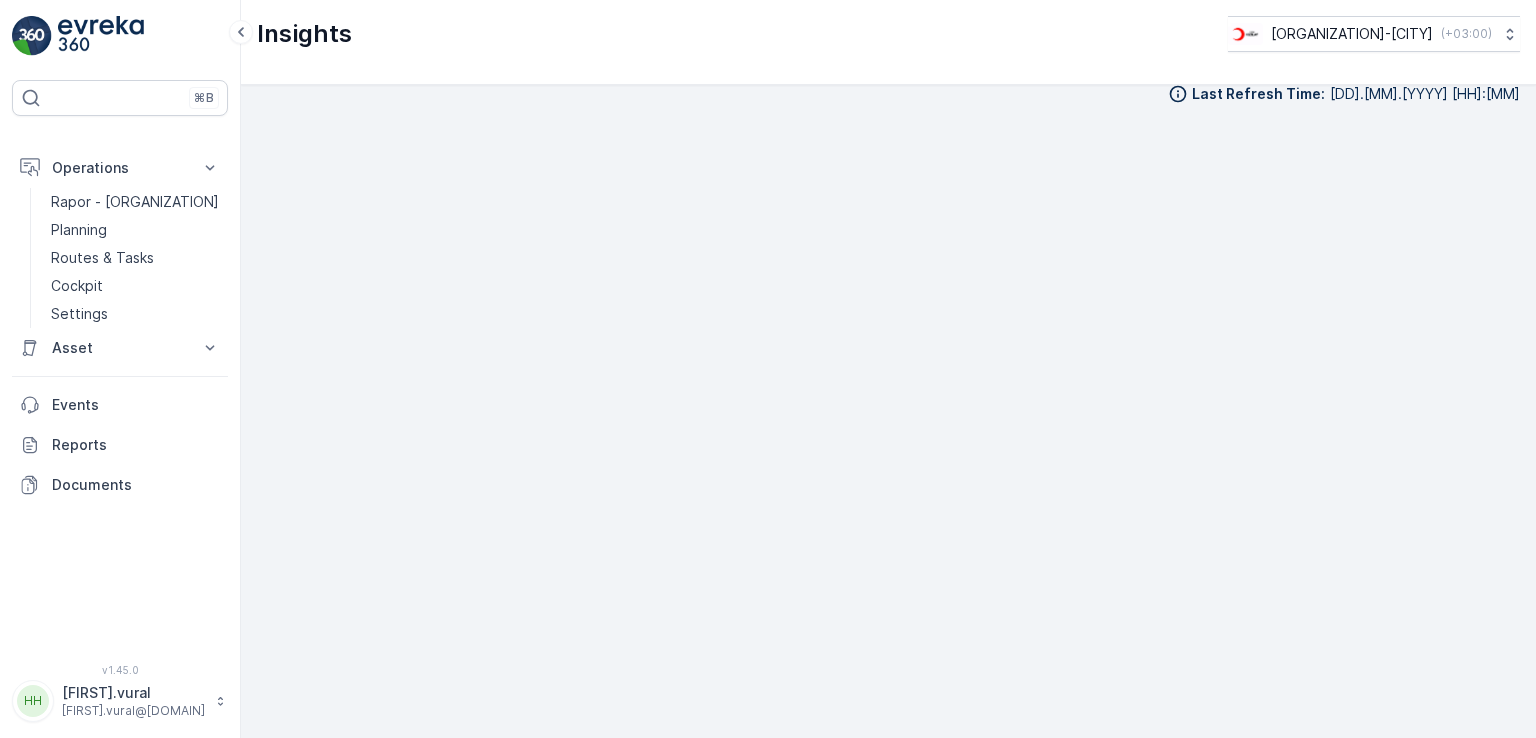 scroll, scrollTop: 20, scrollLeft: 0, axis: vertical 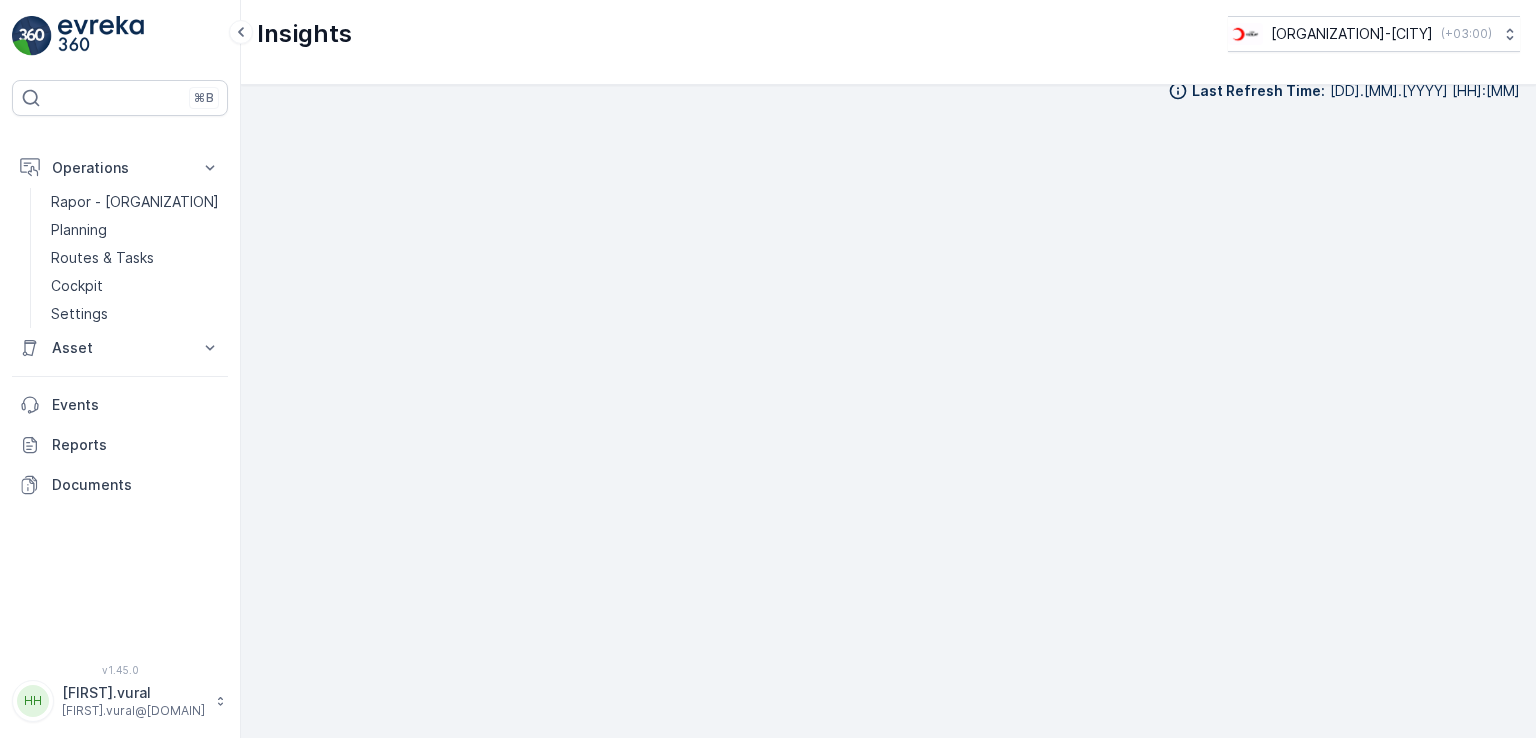 click on "[FIRST].vural" at bounding box center (133, 693) 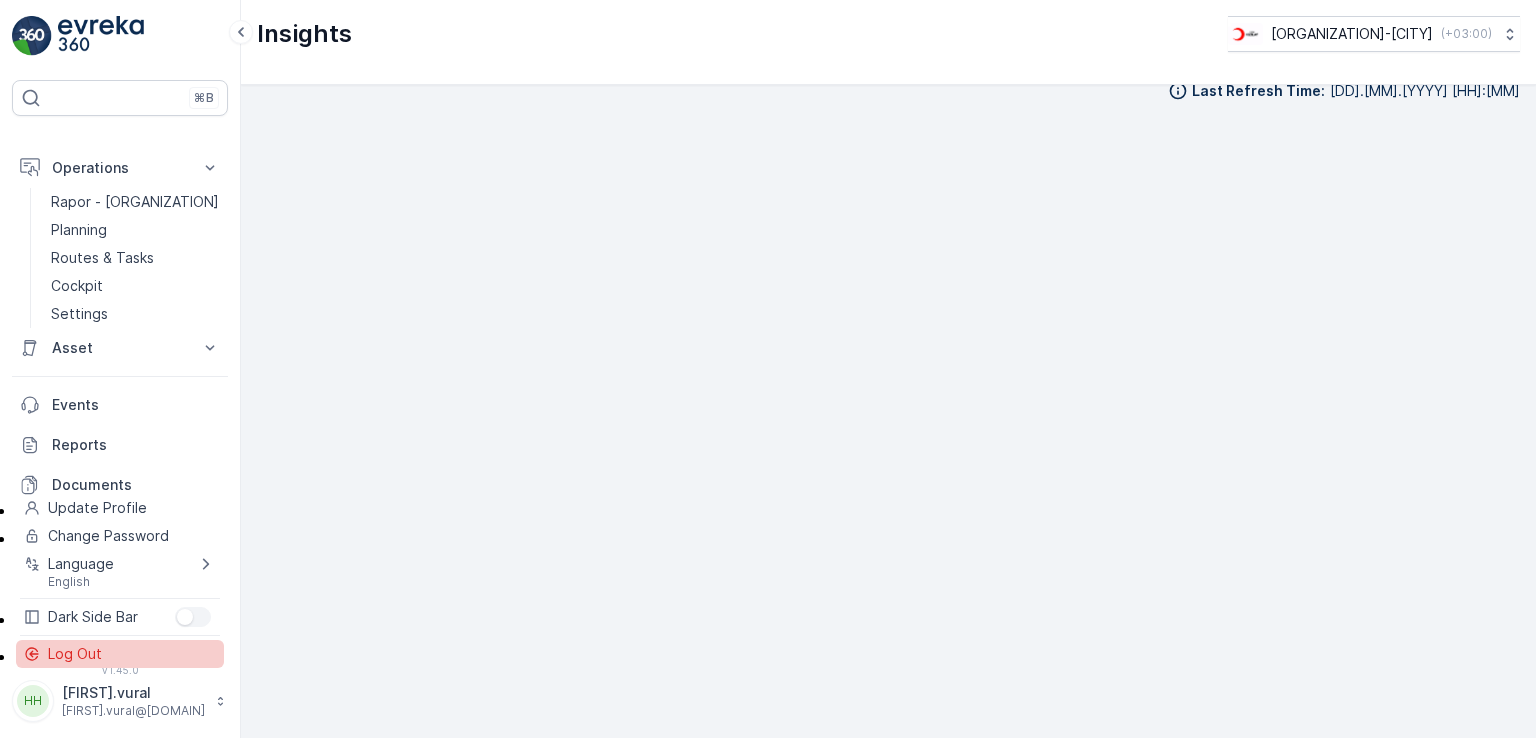 click on "Log Out" at bounding box center (120, 654) 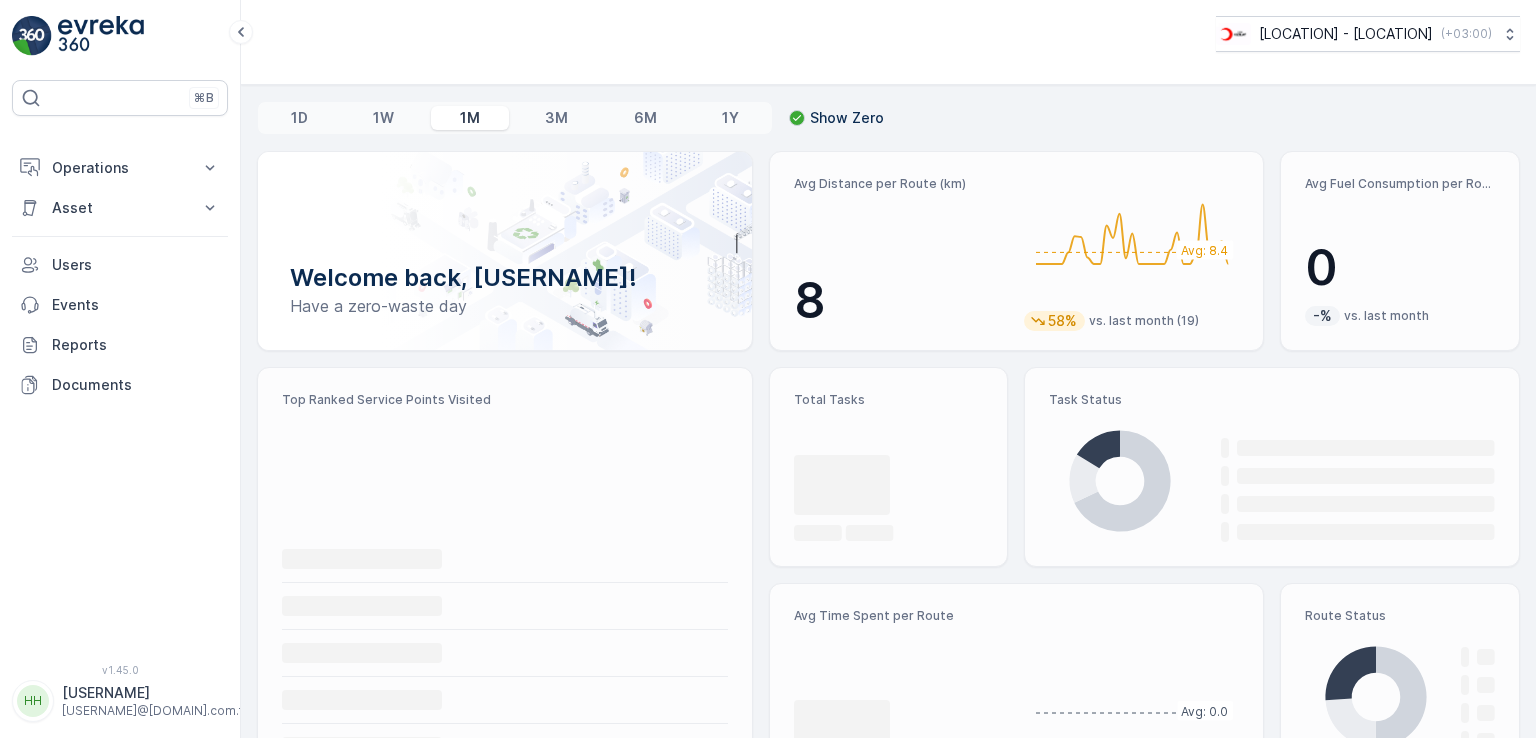 scroll, scrollTop: 0, scrollLeft: 0, axis: both 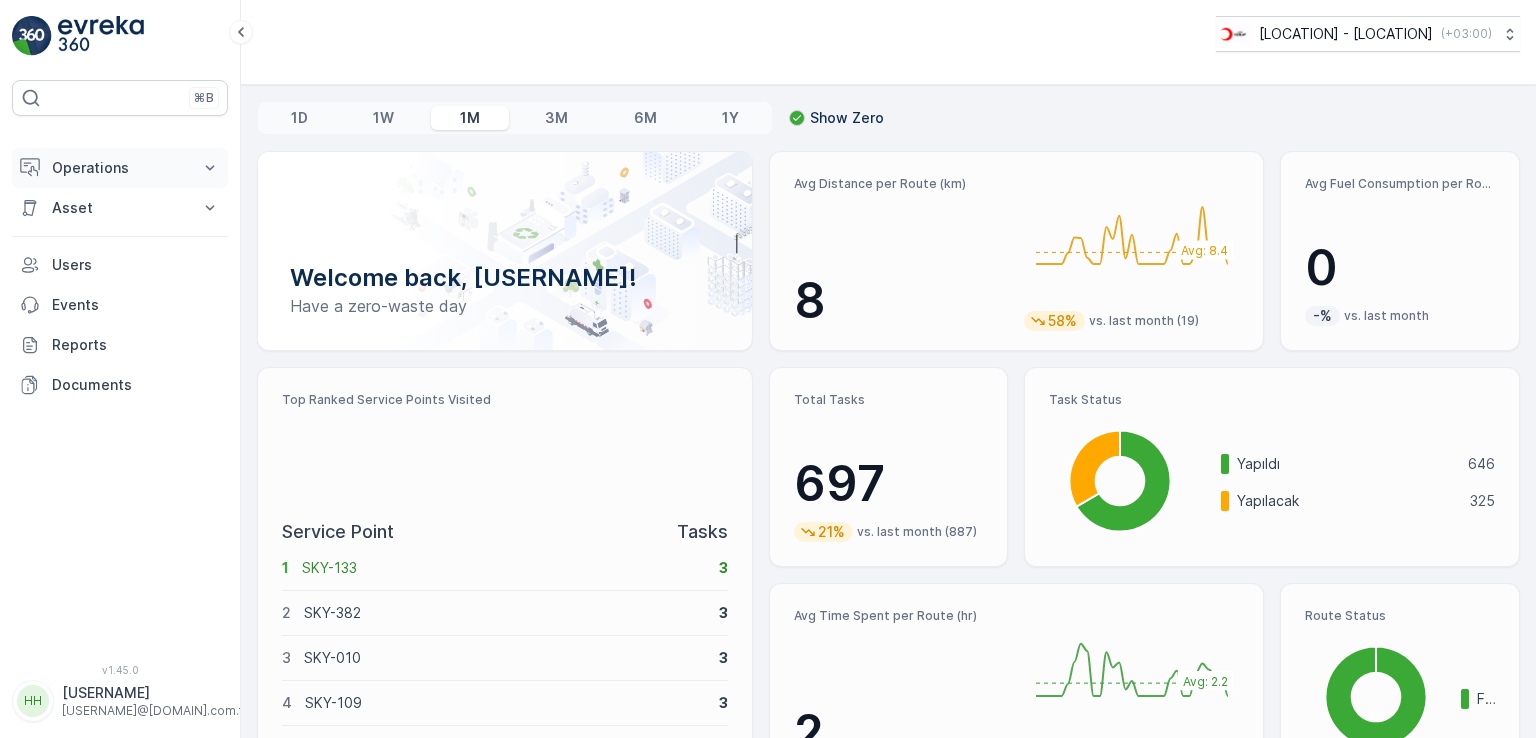 click on "Operations" at bounding box center (120, 168) 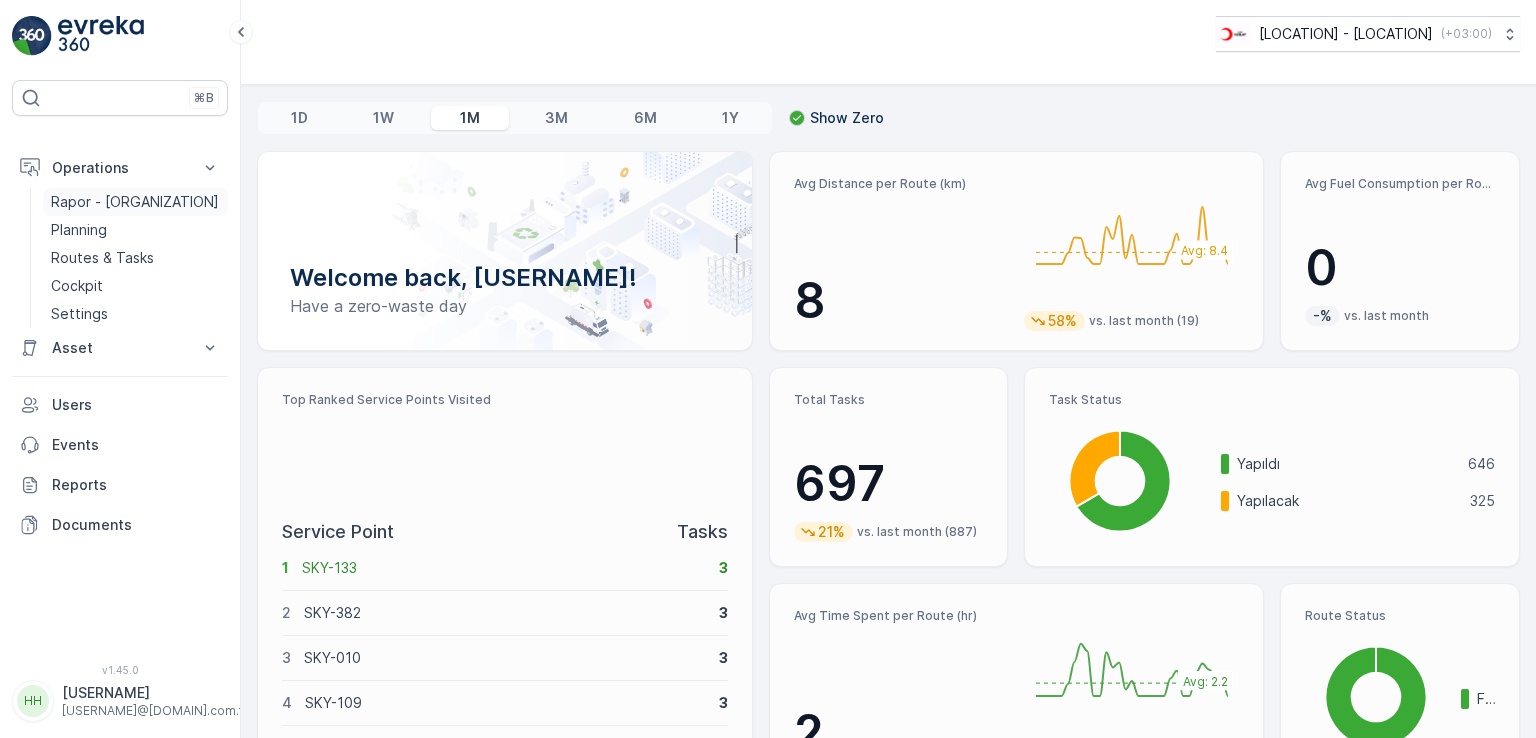 click on "Rapor - [ORGANIZATION]" at bounding box center [135, 202] 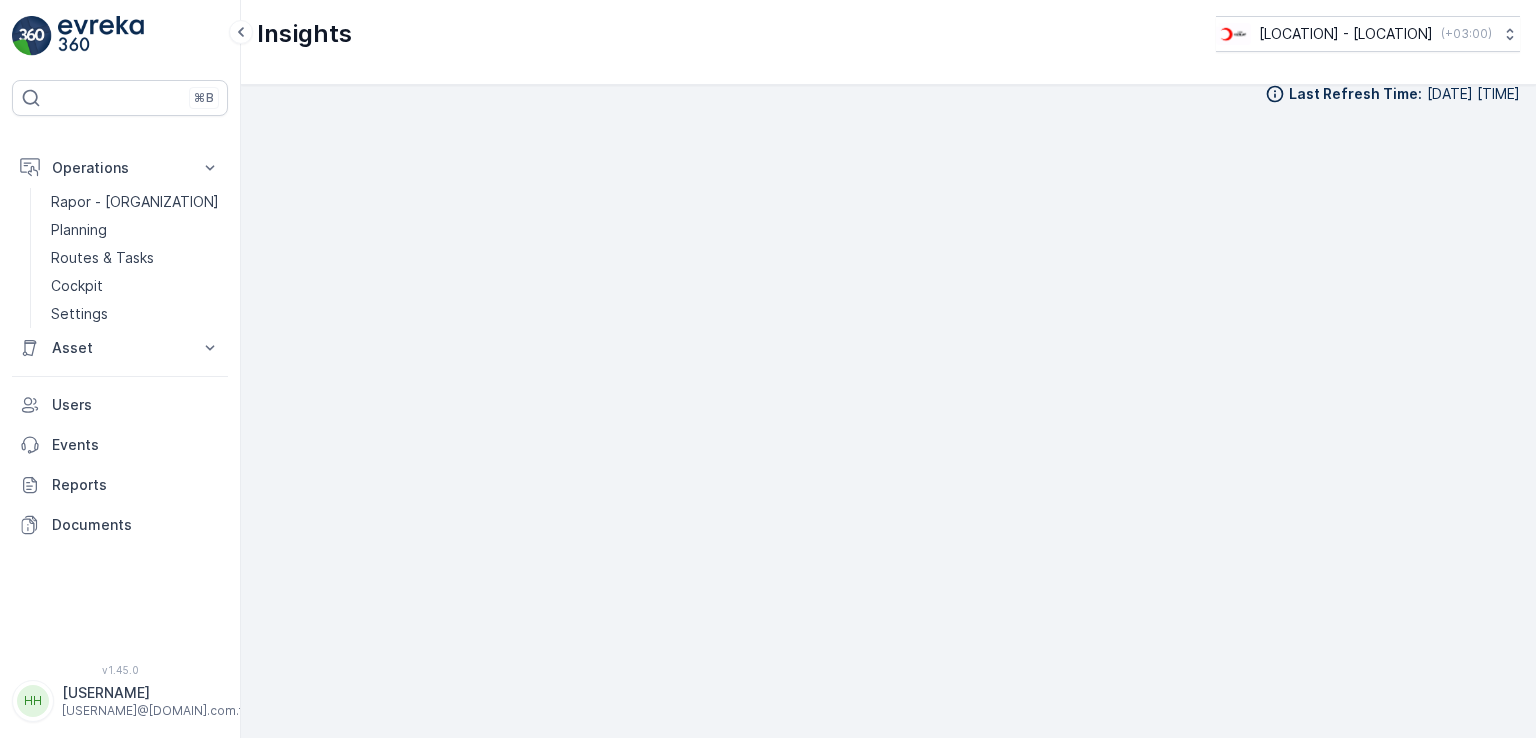 scroll, scrollTop: 20, scrollLeft: 0, axis: vertical 